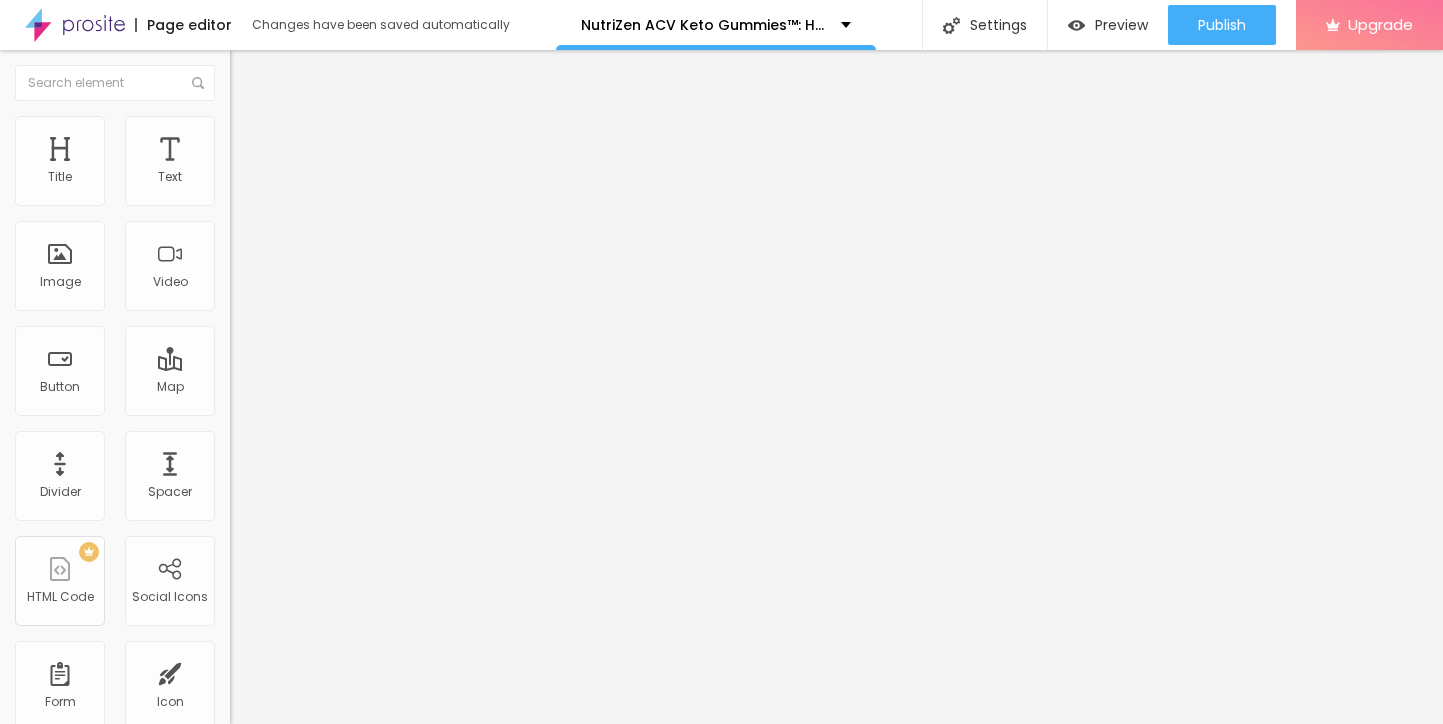 scroll, scrollTop: 0, scrollLeft: 0, axis: both 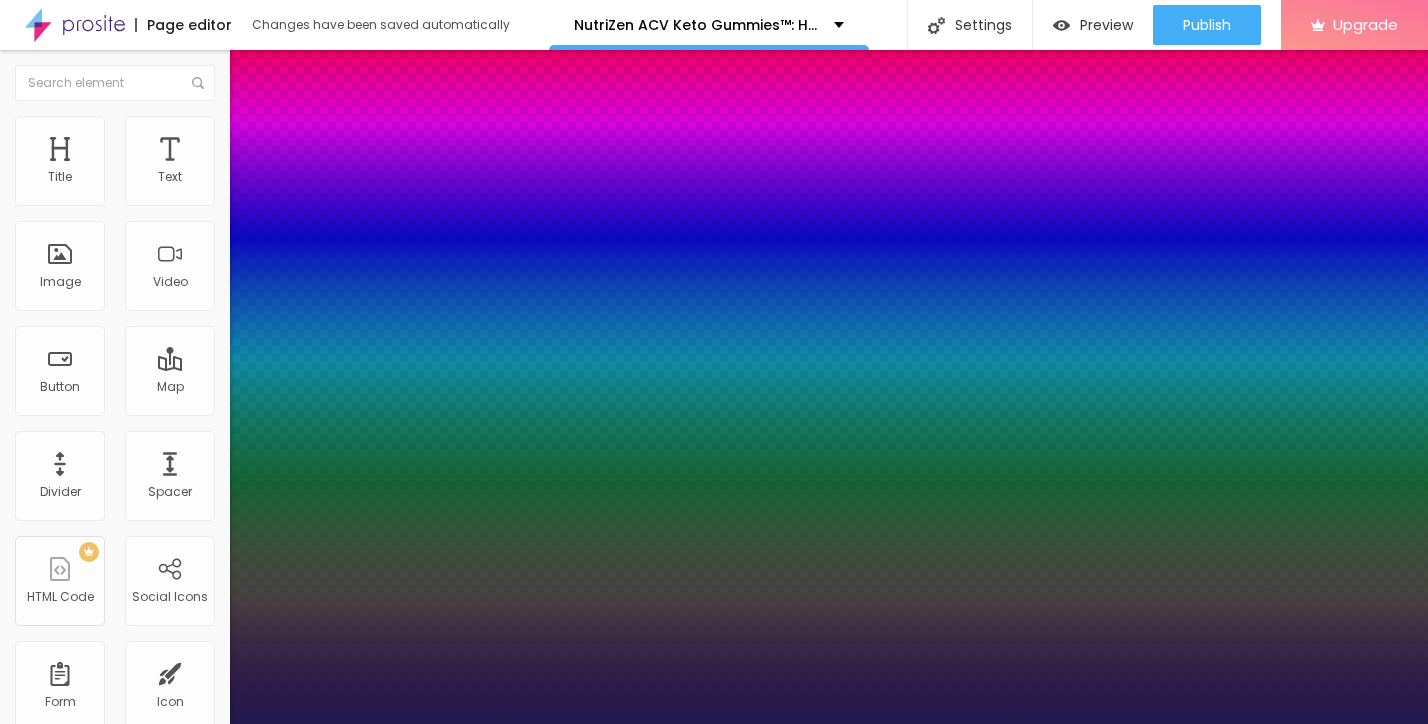 type on "1" 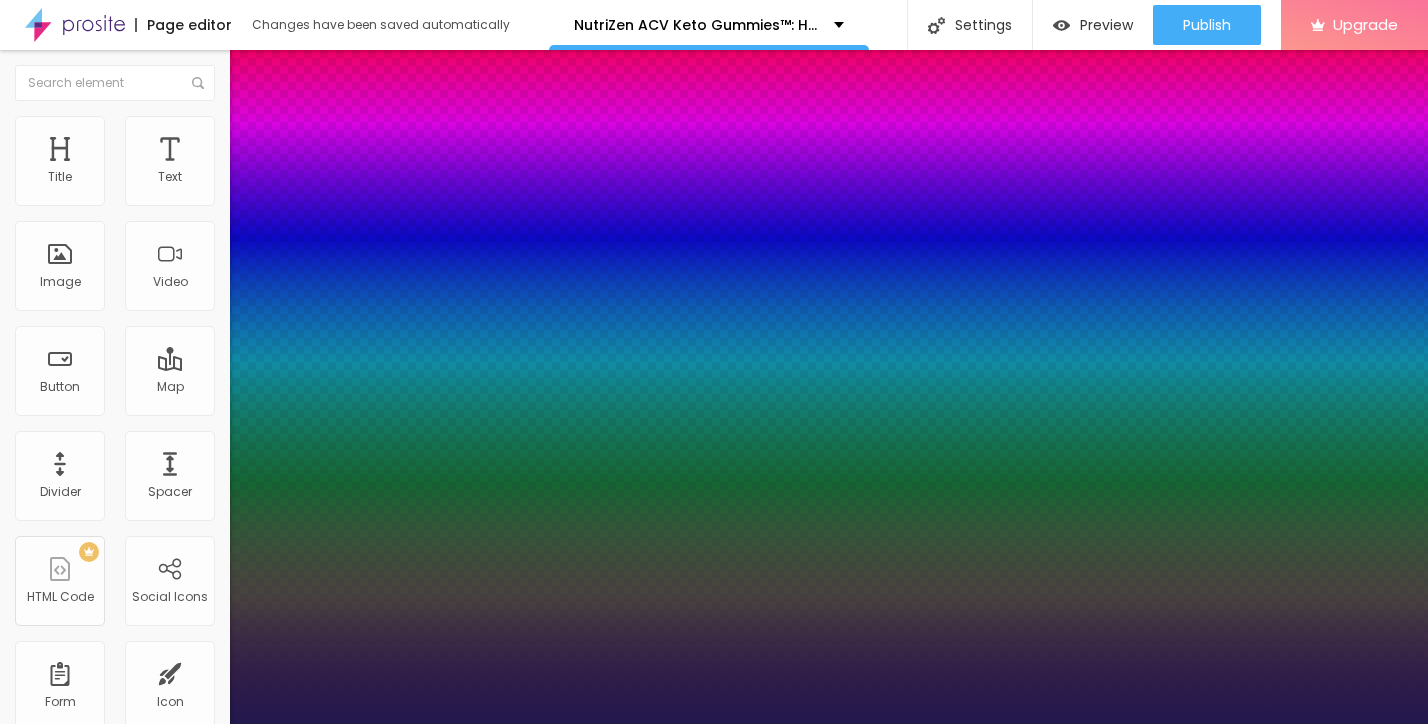 click at bounding box center (64, 2195) 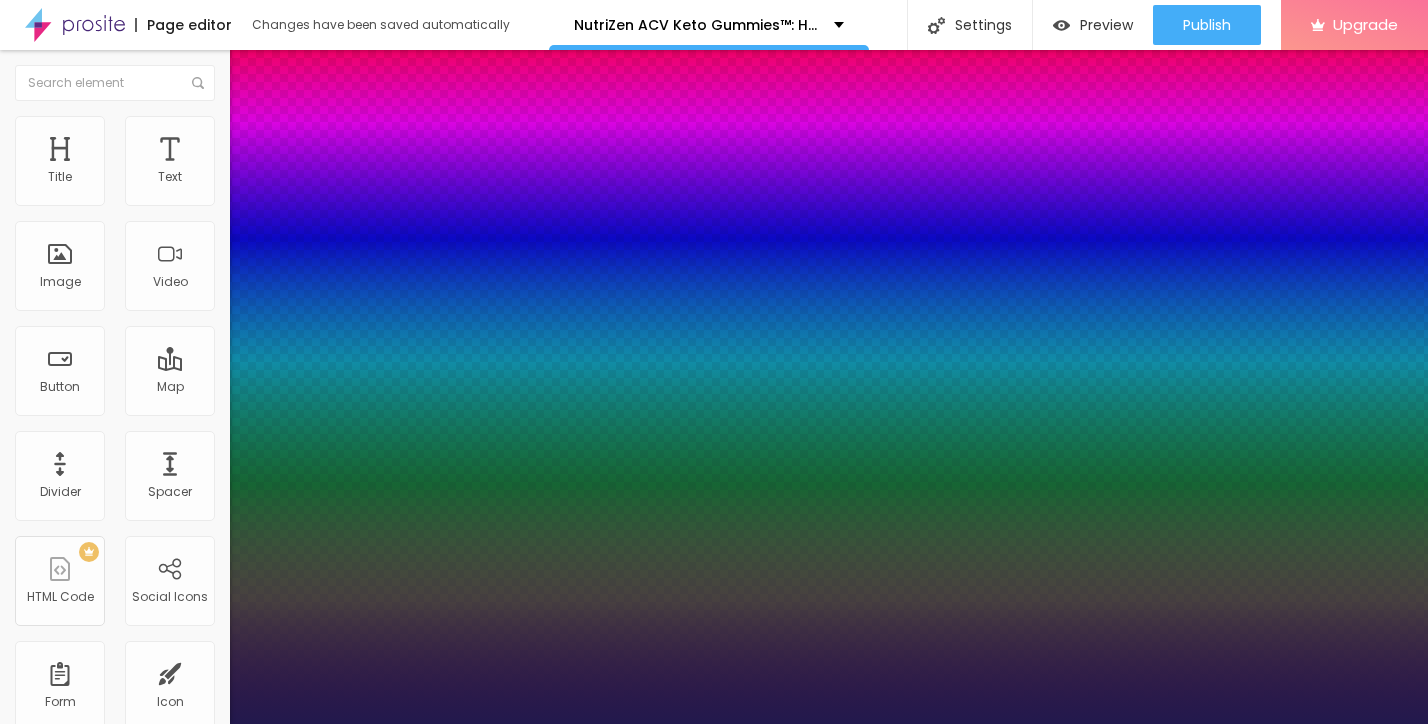type on "84" 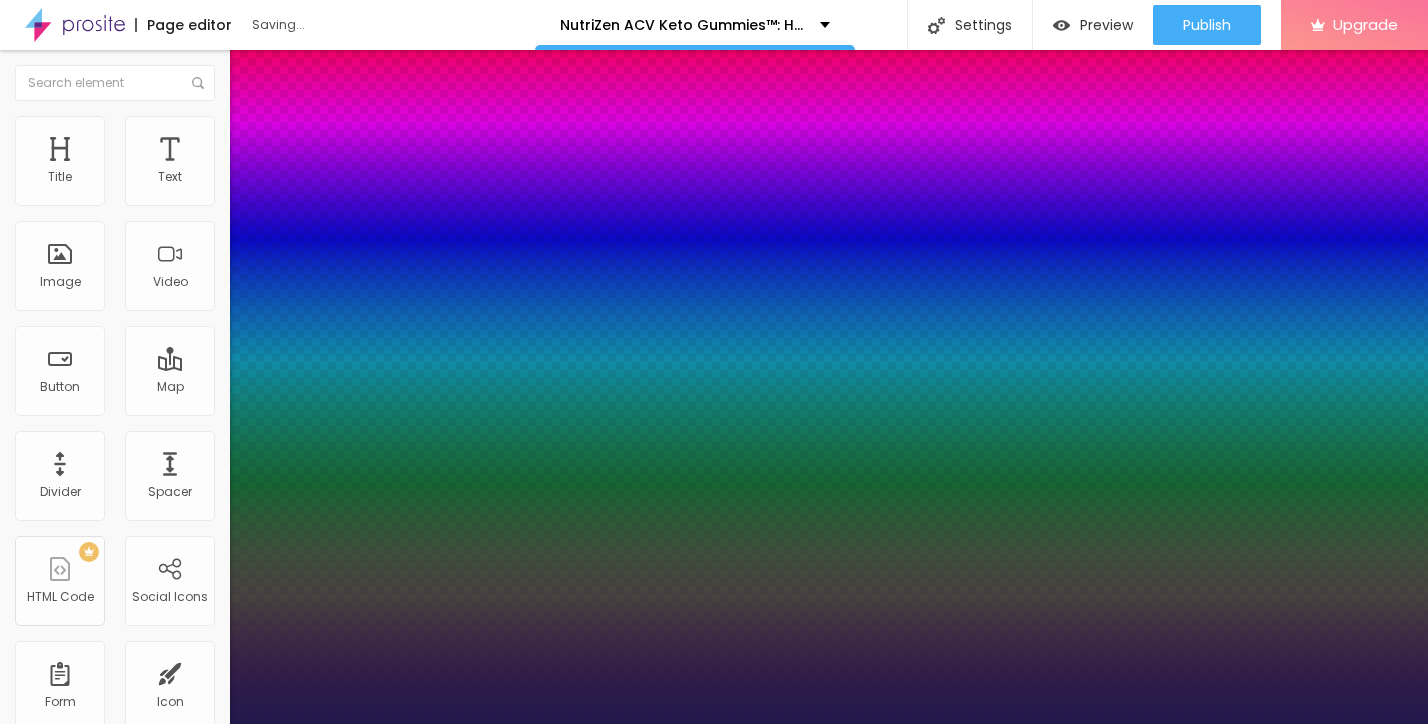type on "1" 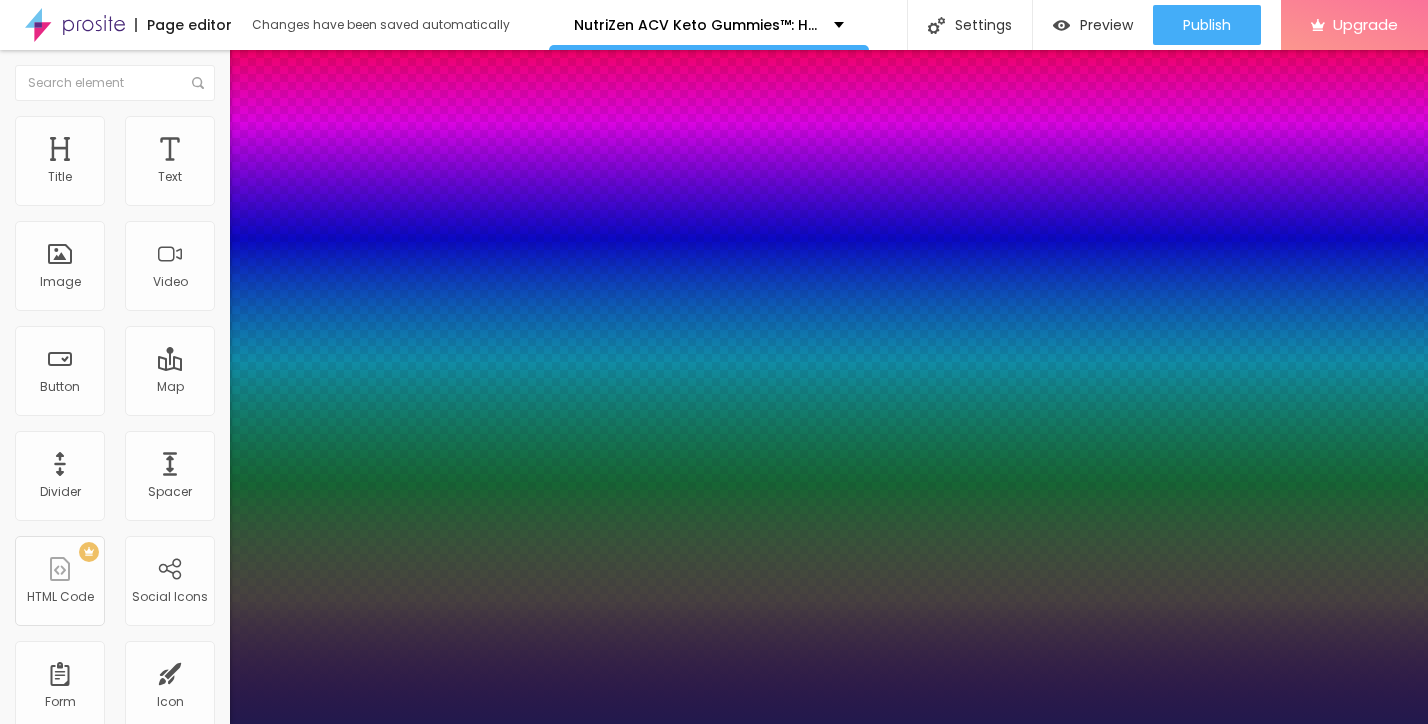 type on "86" 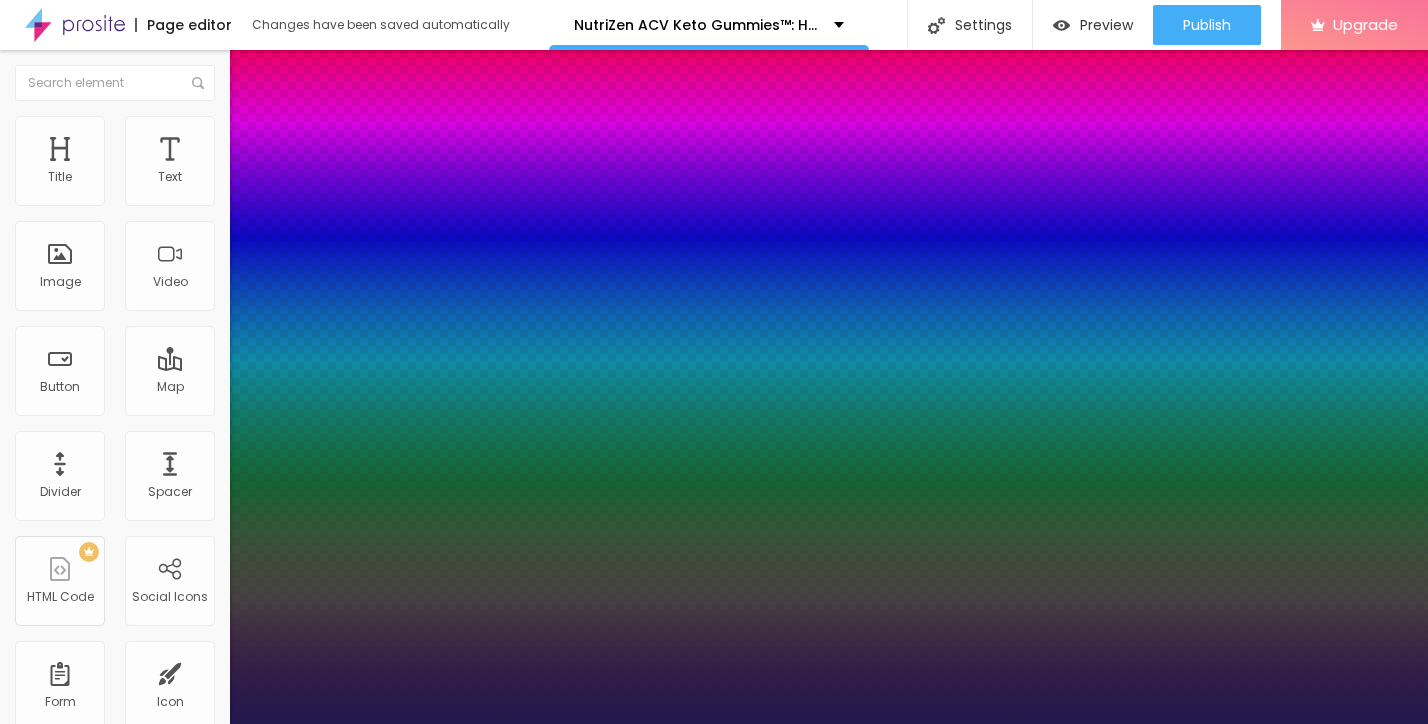 type on "84" 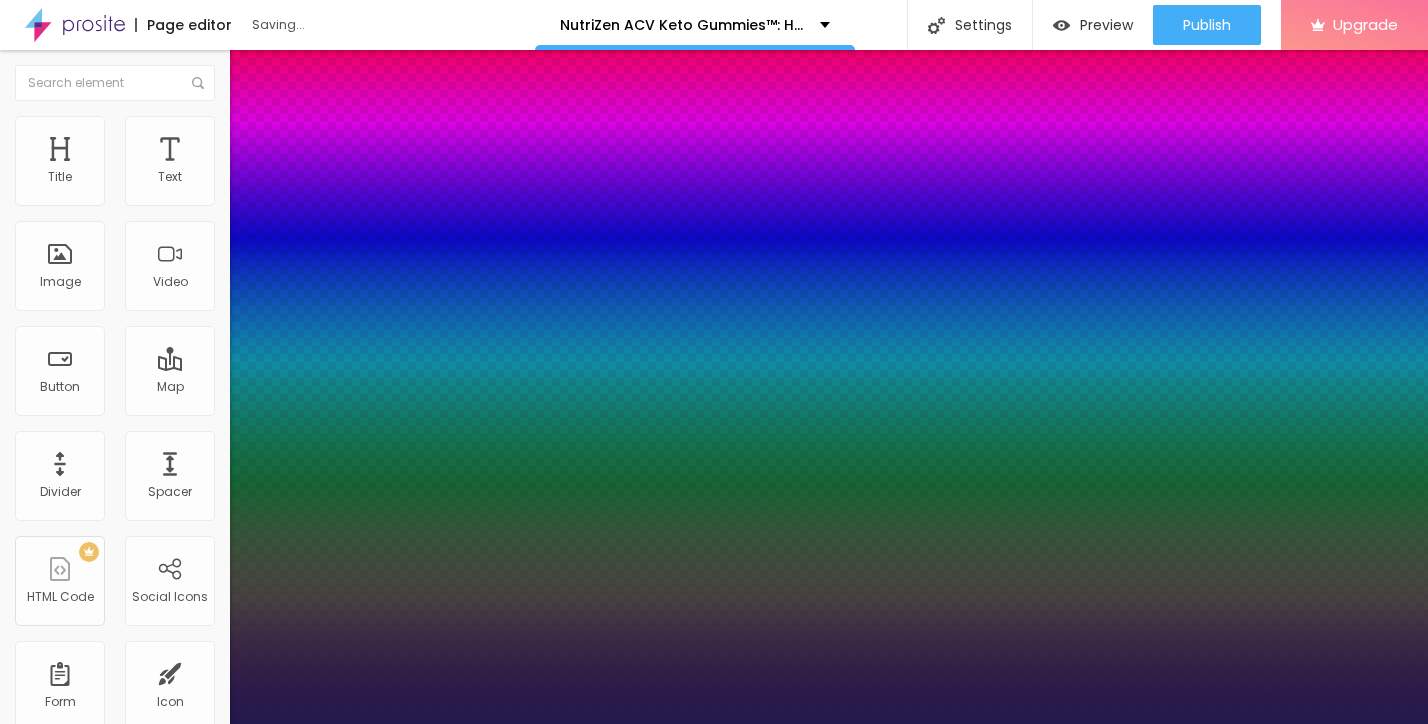 type on "1" 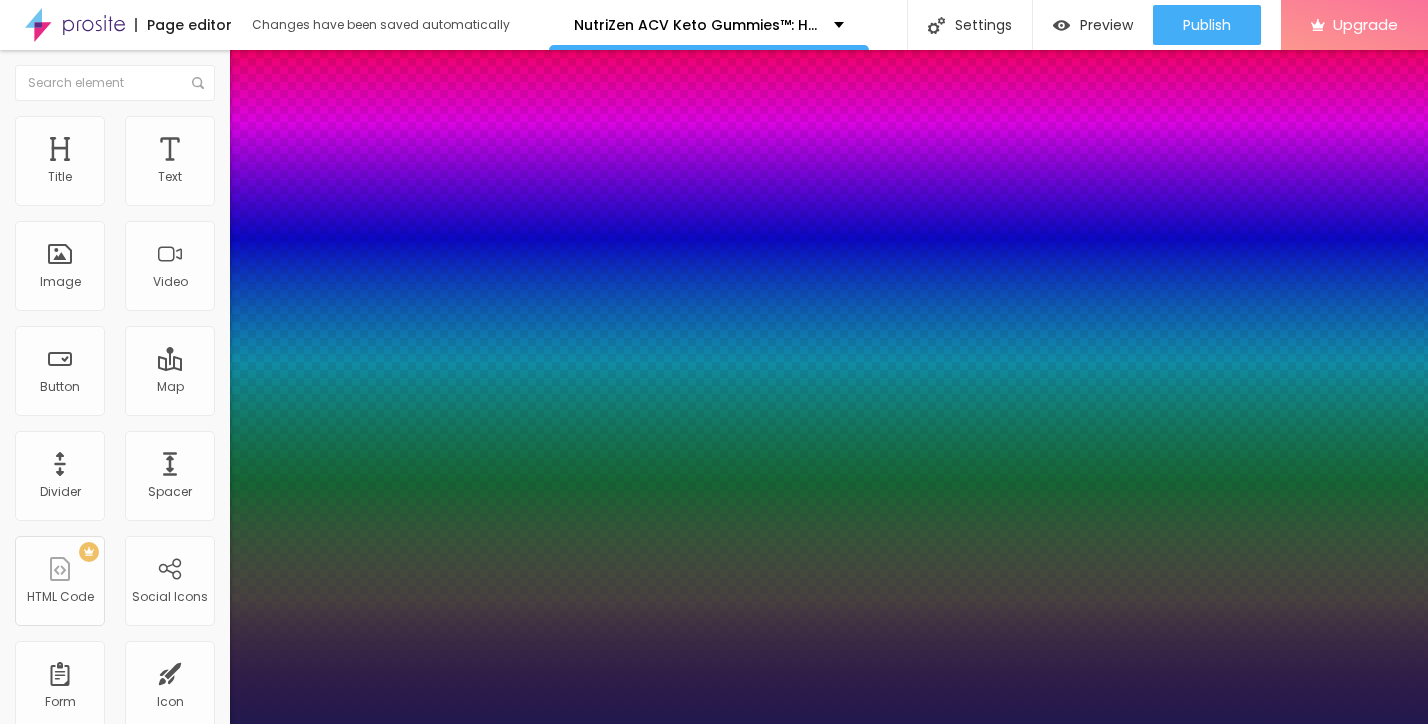 select on "AnonymousPro-Regular" 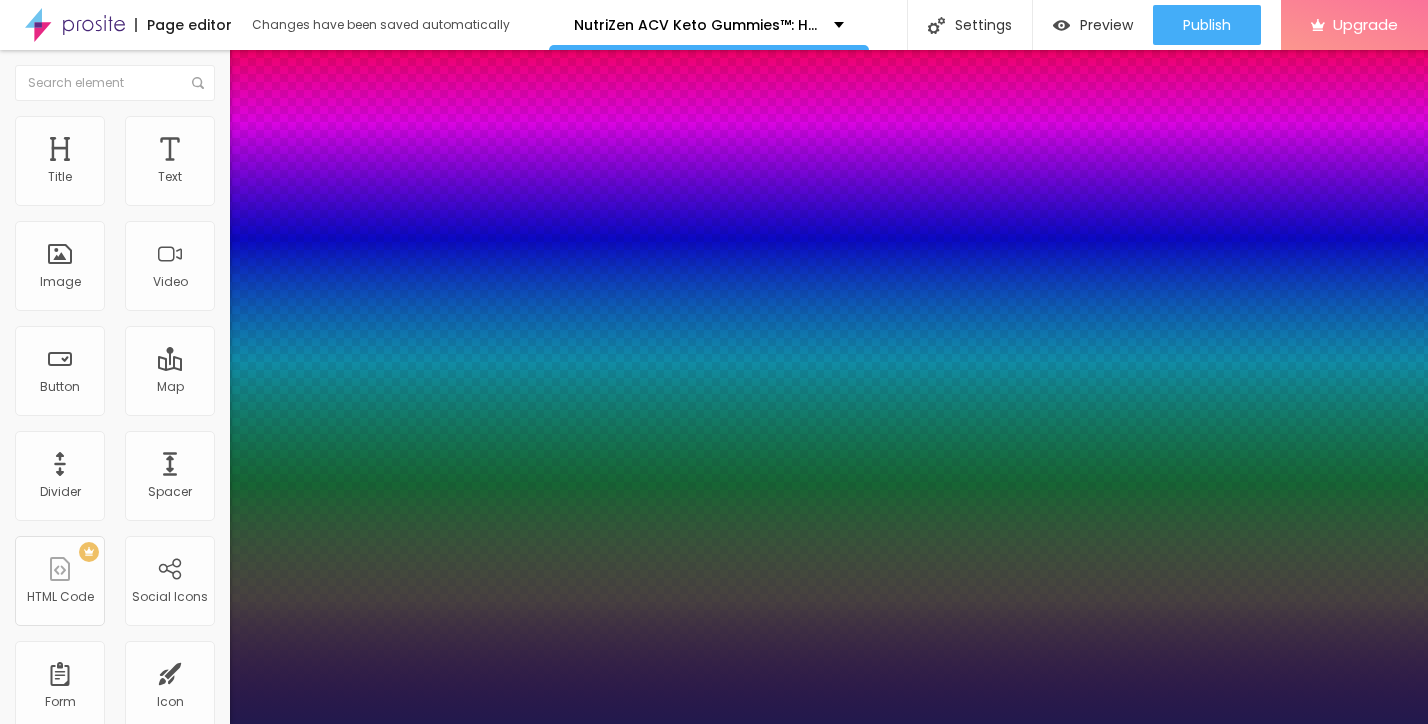 click at bounding box center [714, 724] 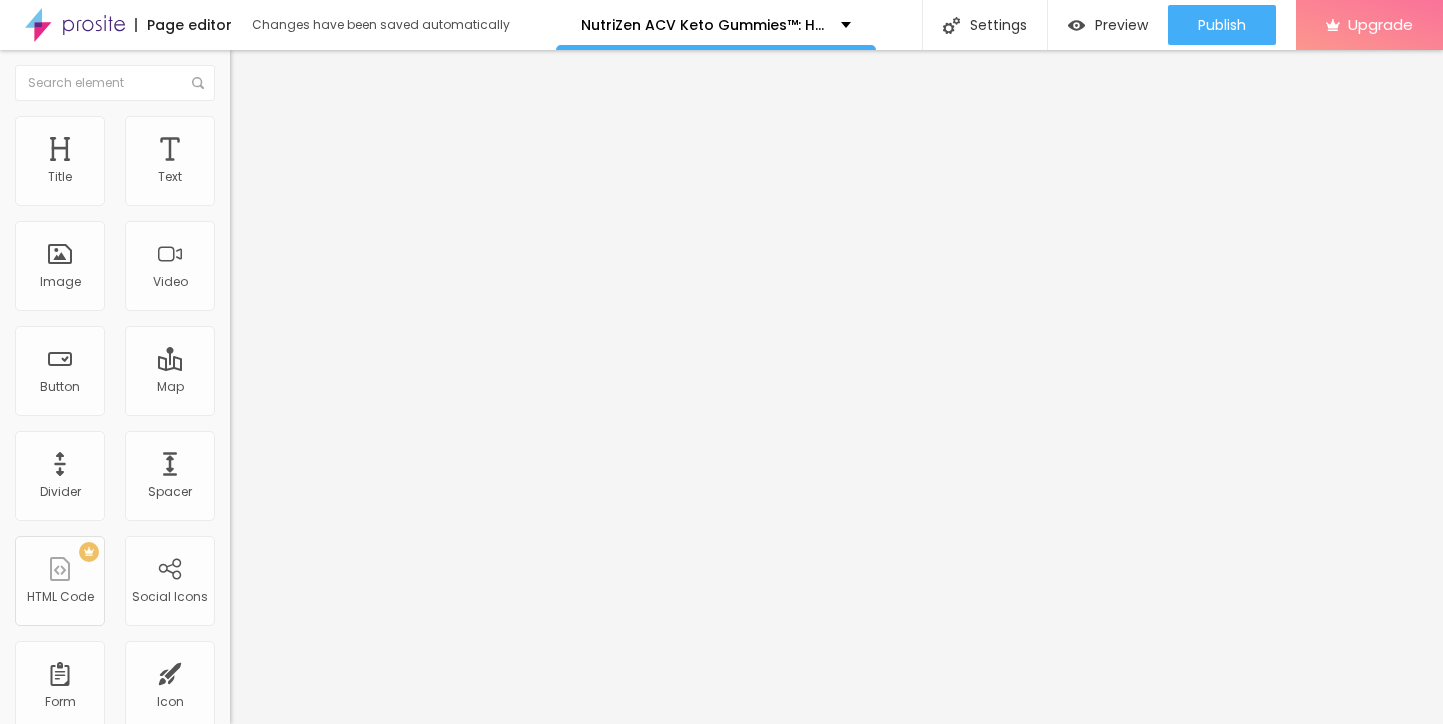 click 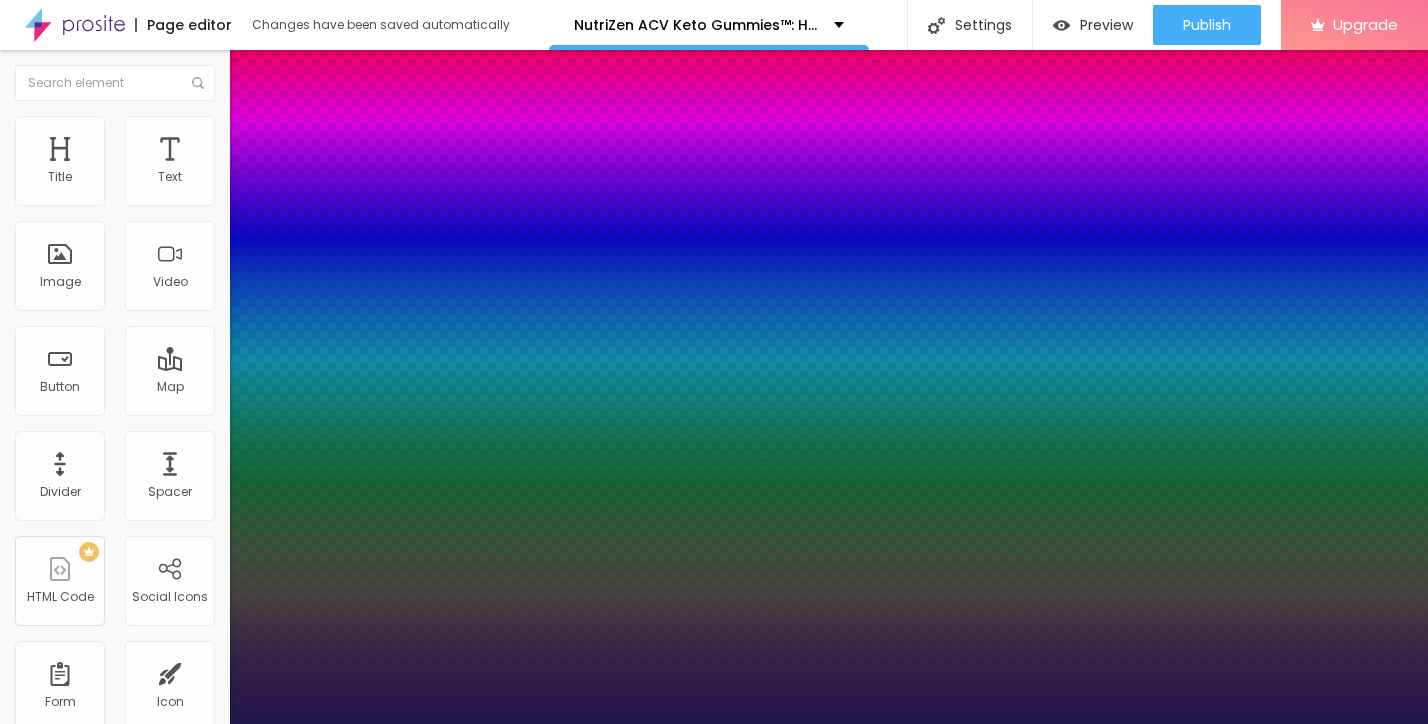 type on "1" 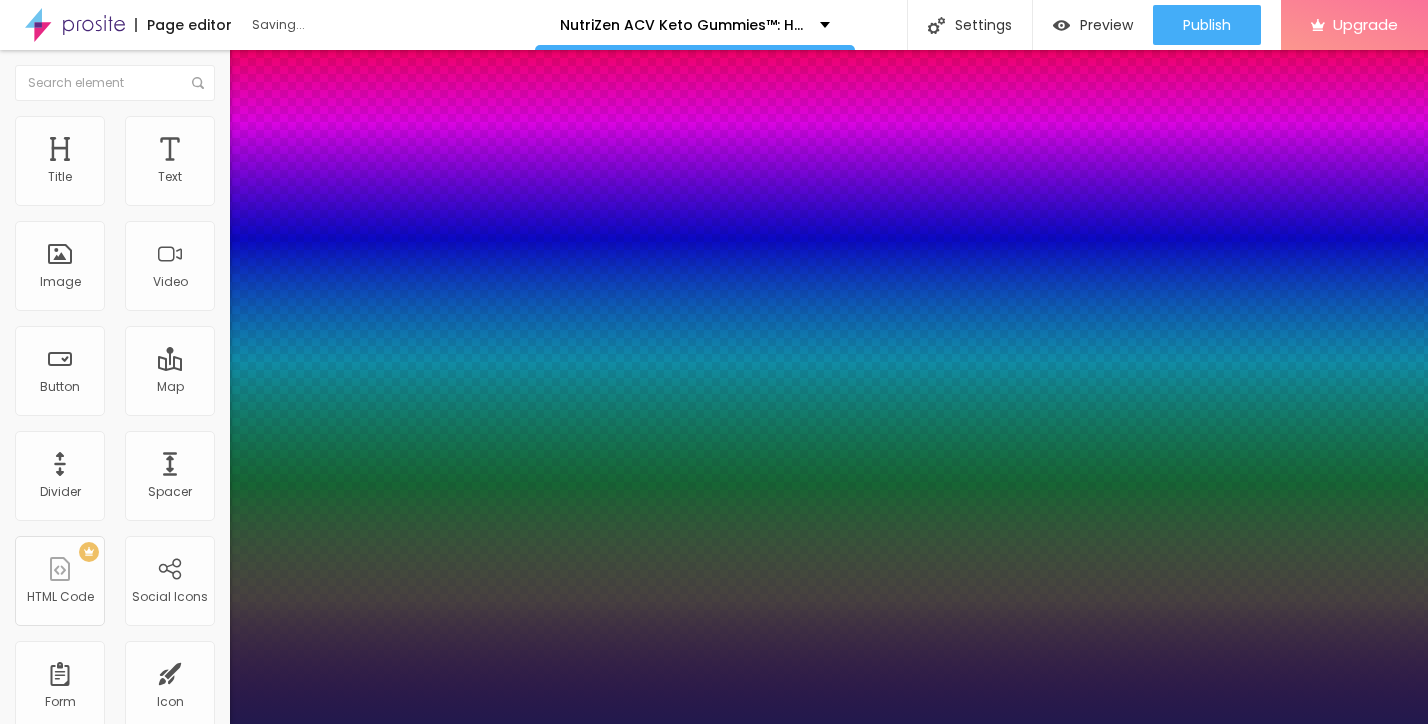 type on "1" 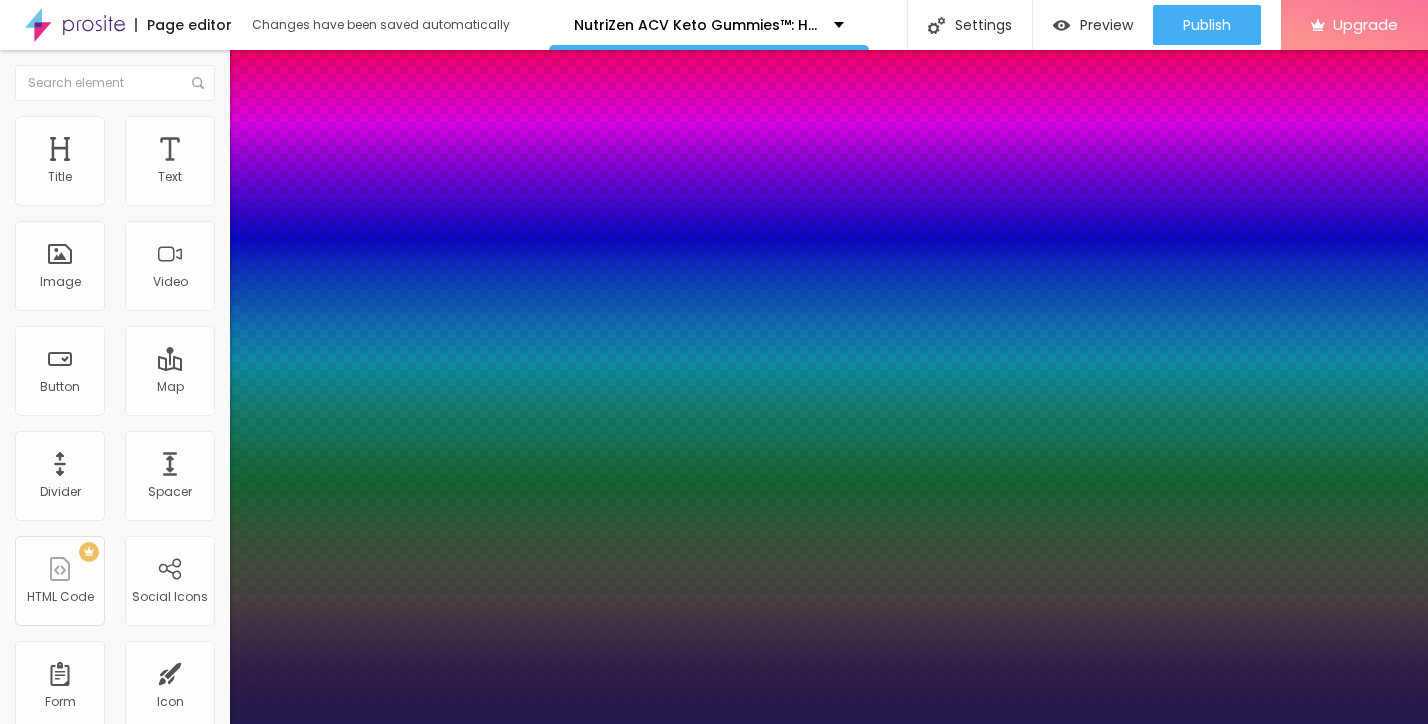drag, startPoint x: 919, startPoint y: 628, endPoint x: 541, endPoint y: 417, distance: 432.90298 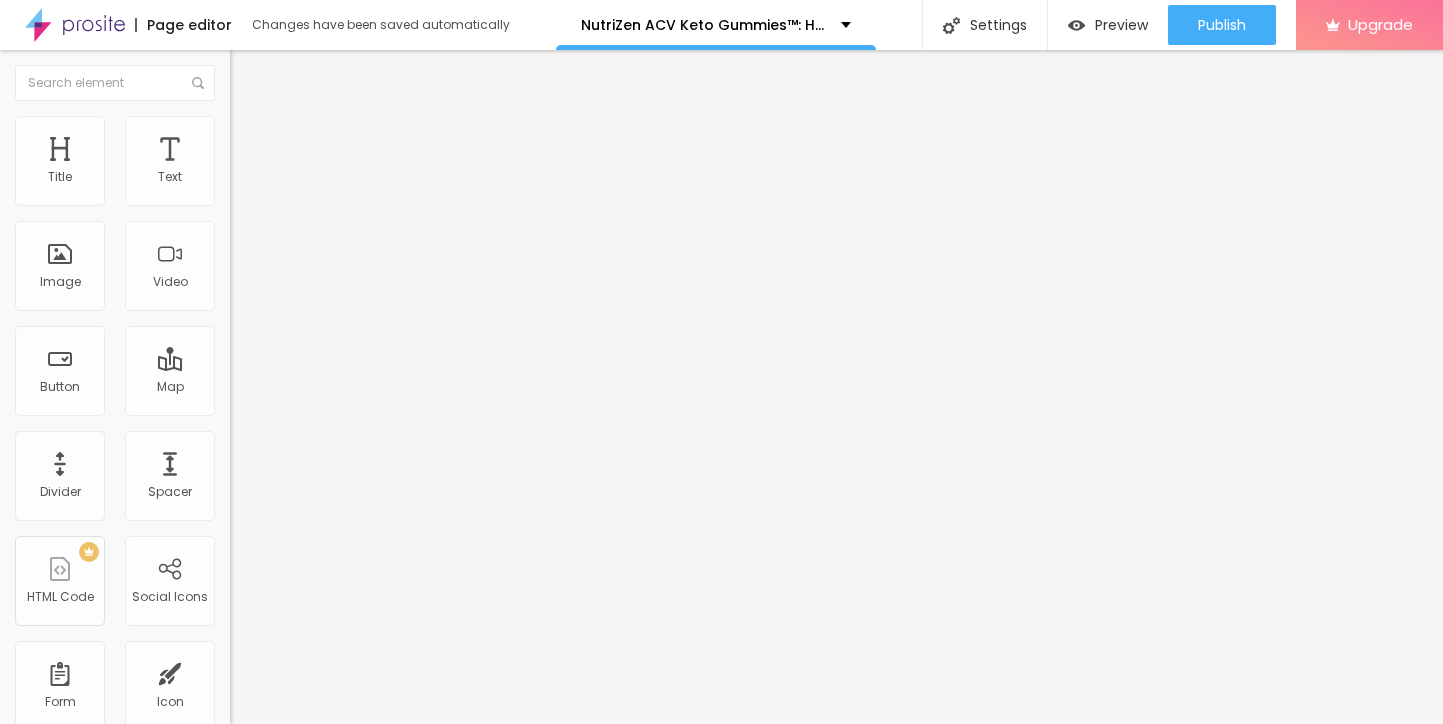 click on "Edit Title" at bounding box center [290, 73] 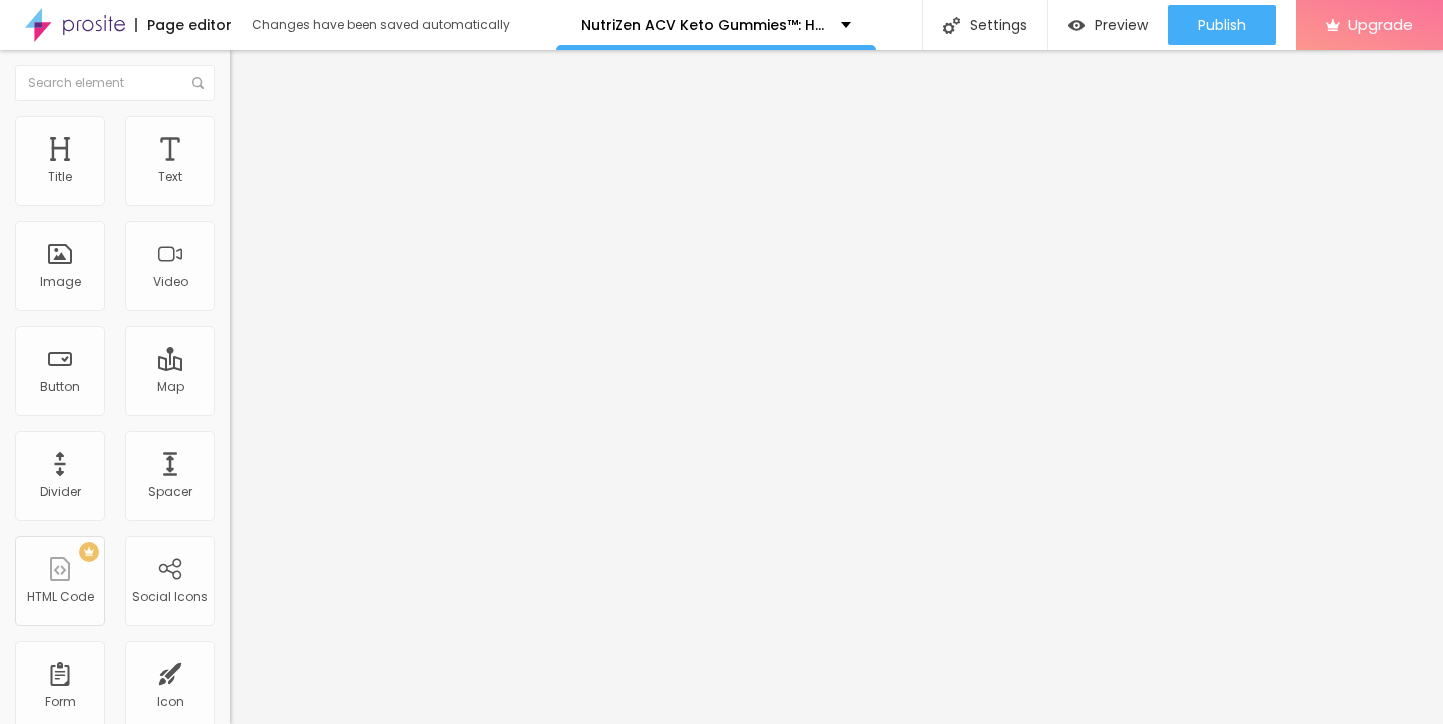 type on "55" 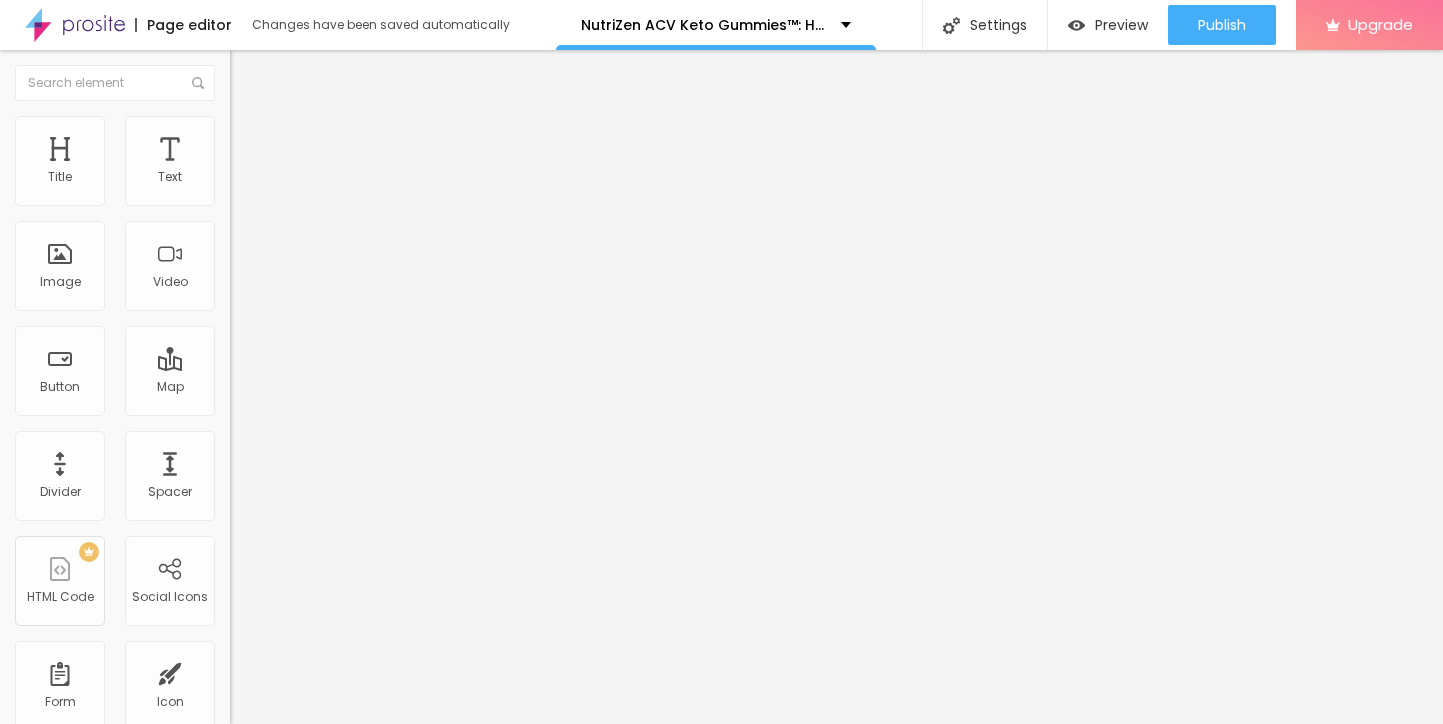 type on "60" 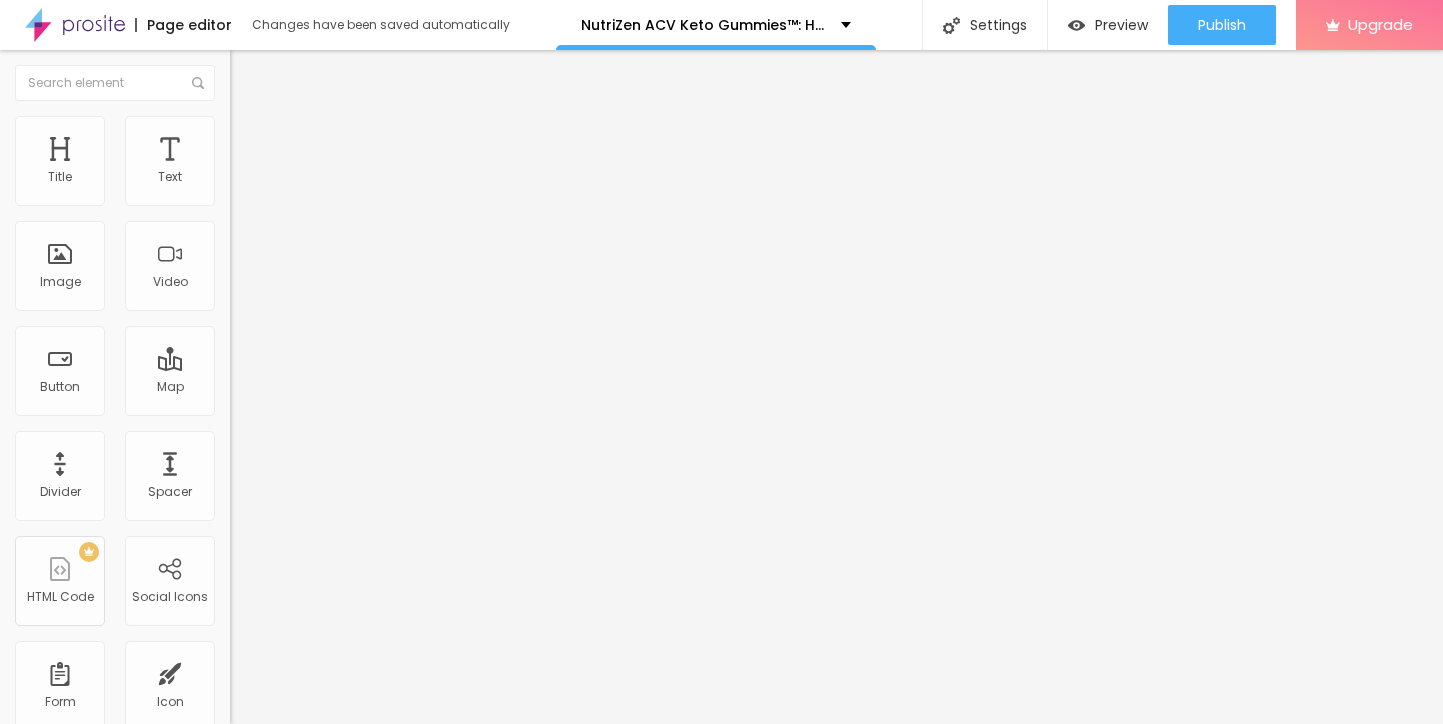 type on "60" 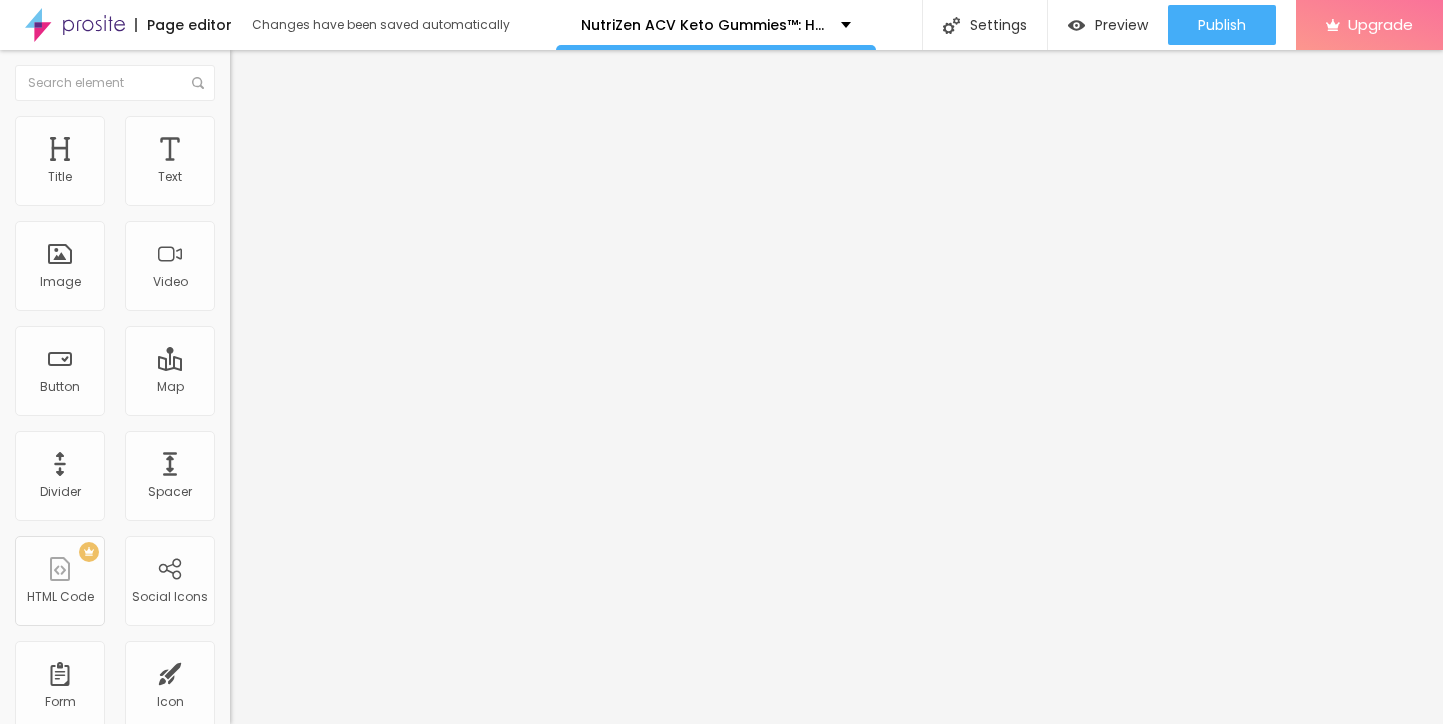 type on "65" 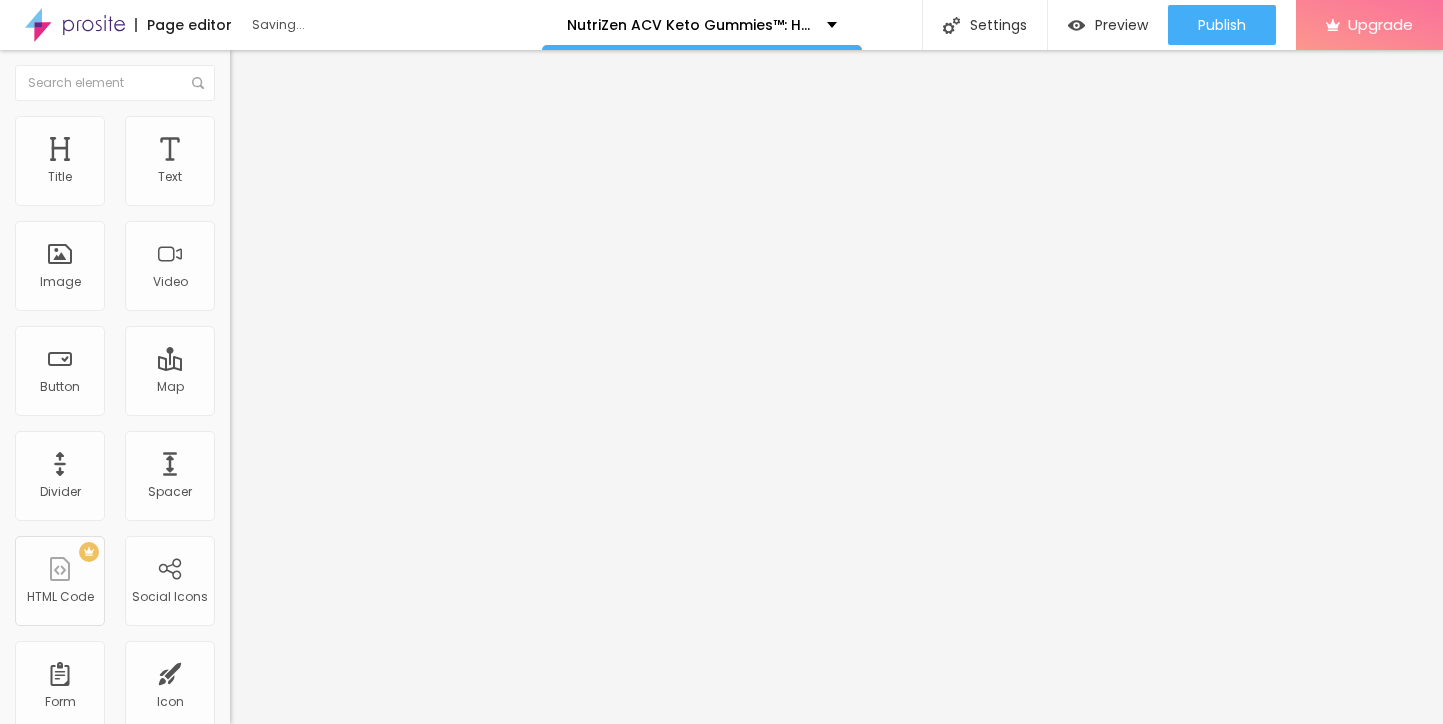 type on "70" 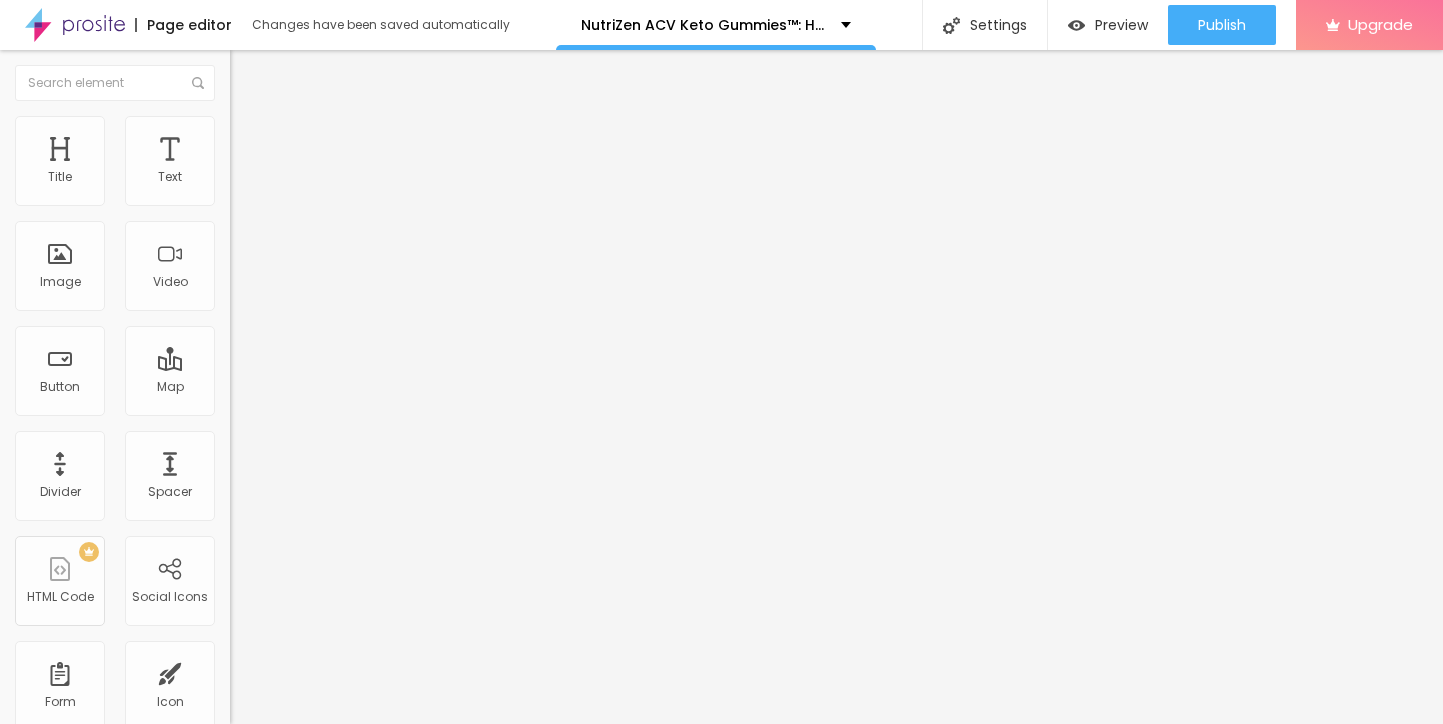 drag, startPoint x: 115, startPoint y: 214, endPoint x: 145, endPoint y: 215, distance: 30.016663 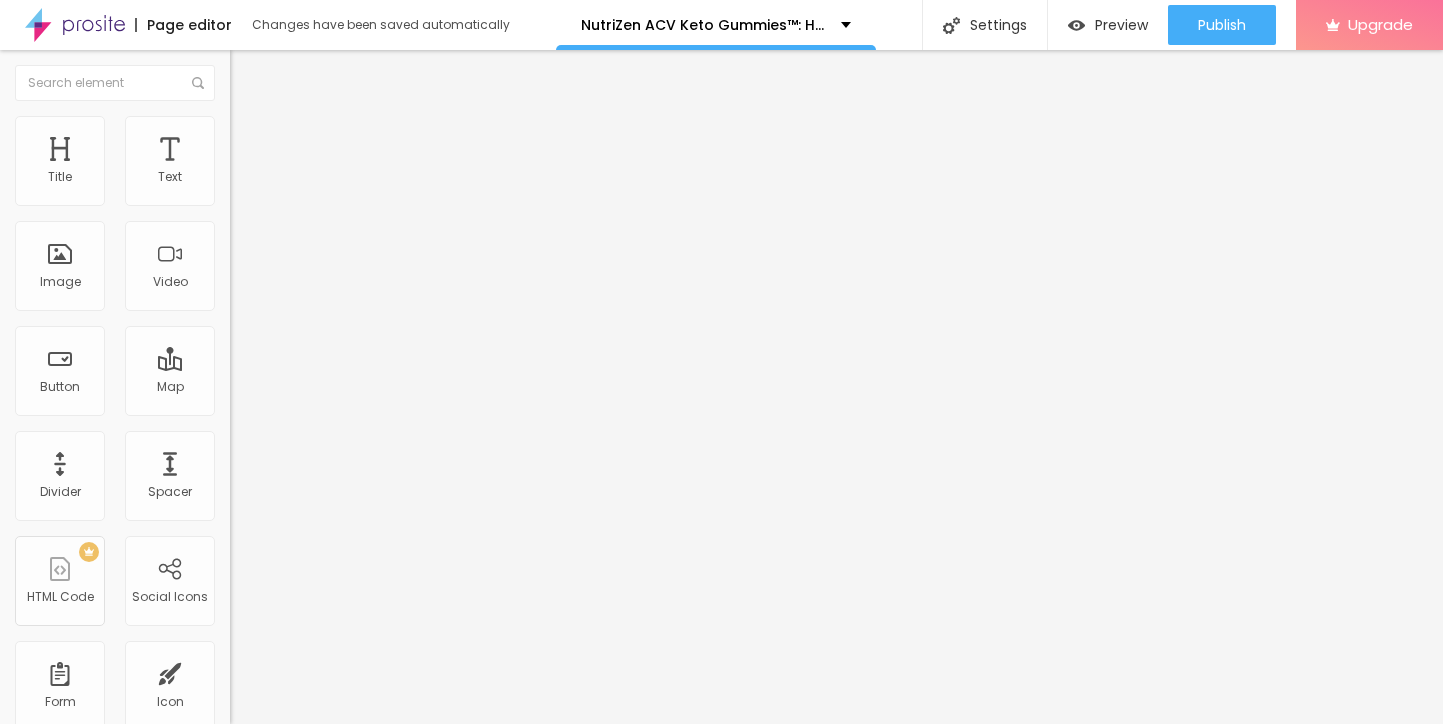 type on "70" 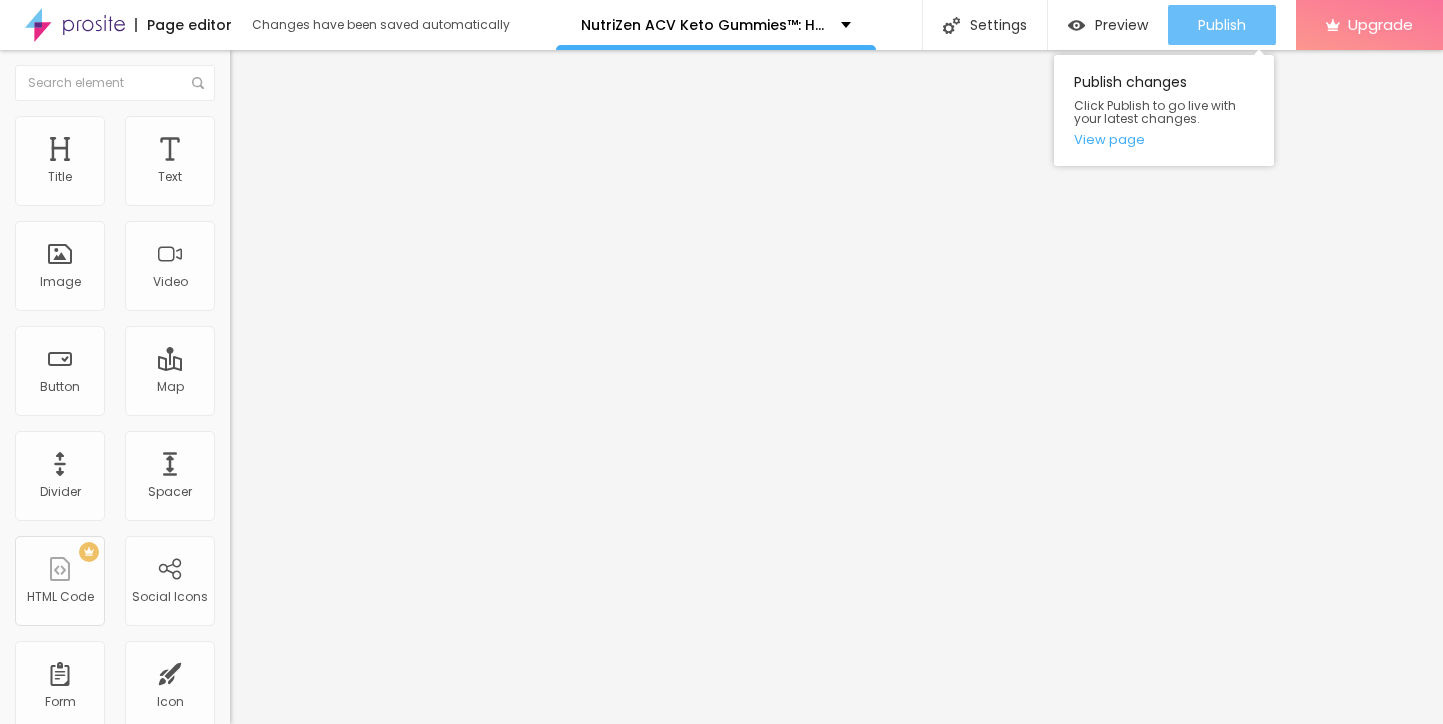 click on "Publish" at bounding box center (1222, 25) 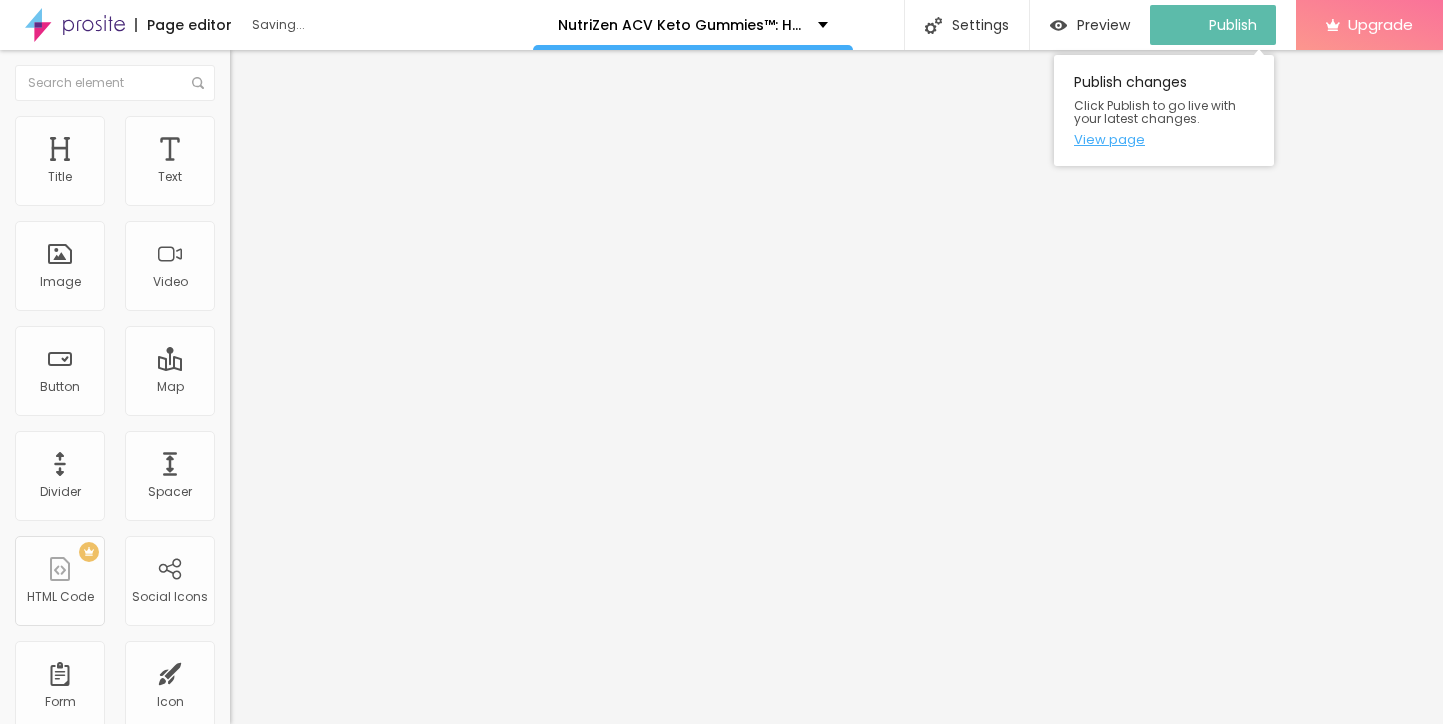 click on "View page" at bounding box center (1164, 139) 